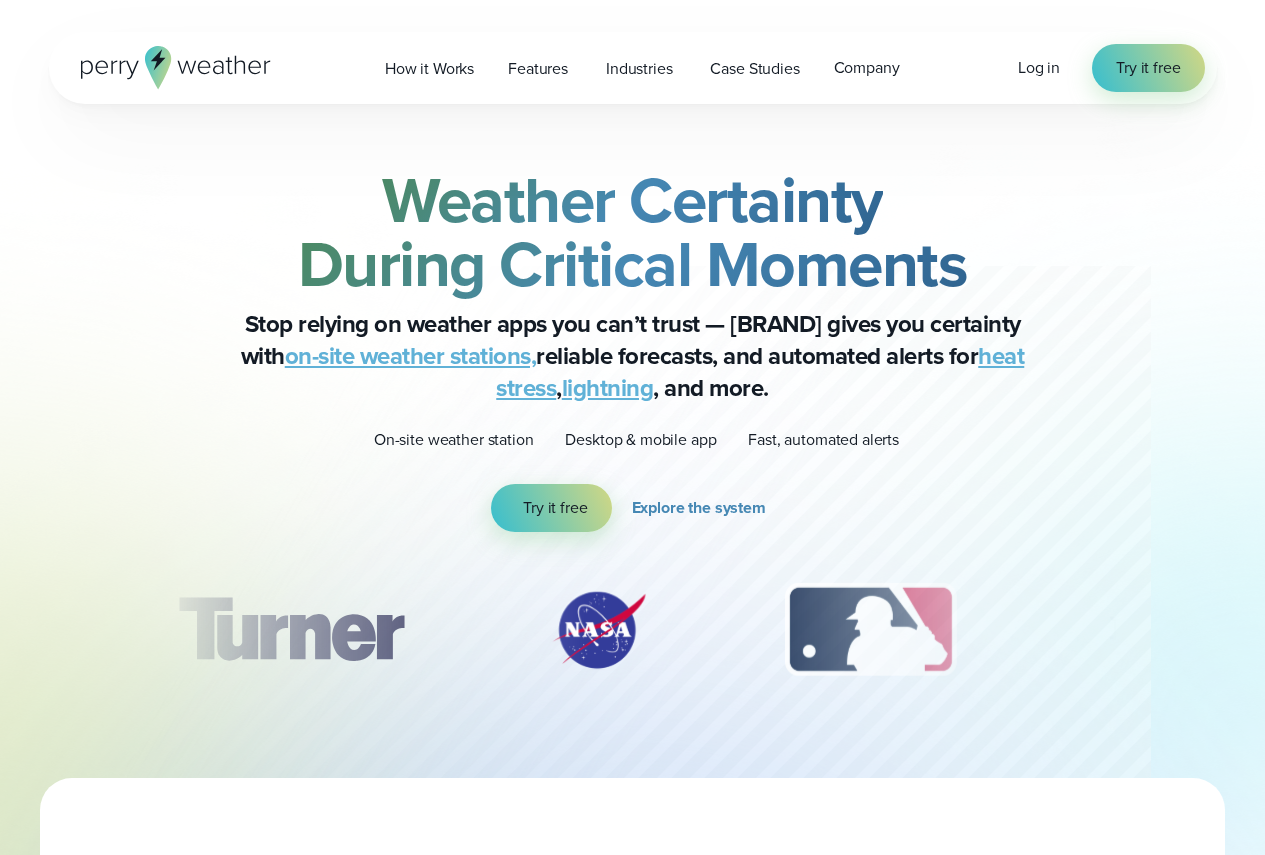 scroll, scrollTop: 0, scrollLeft: 0, axis: both 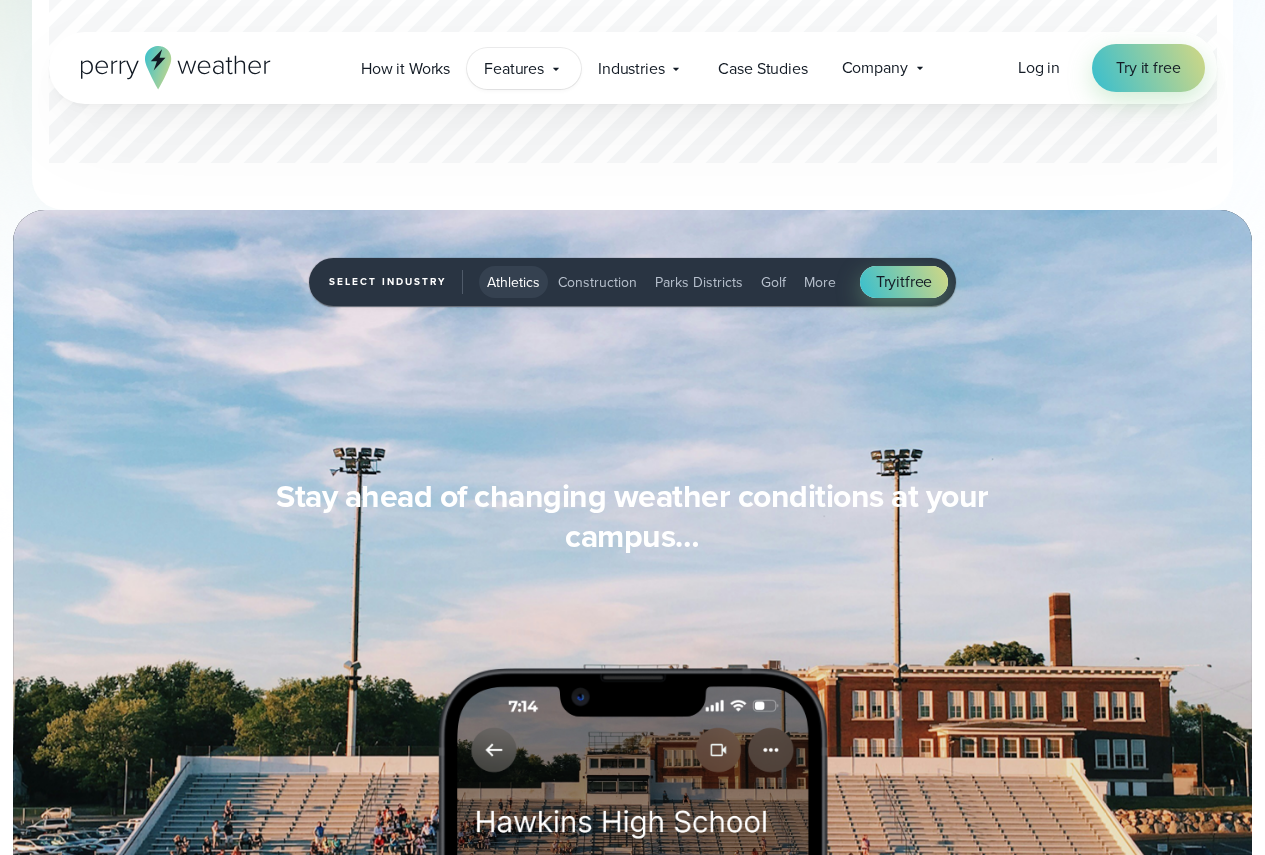 click on "Features" at bounding box center [514, 69] 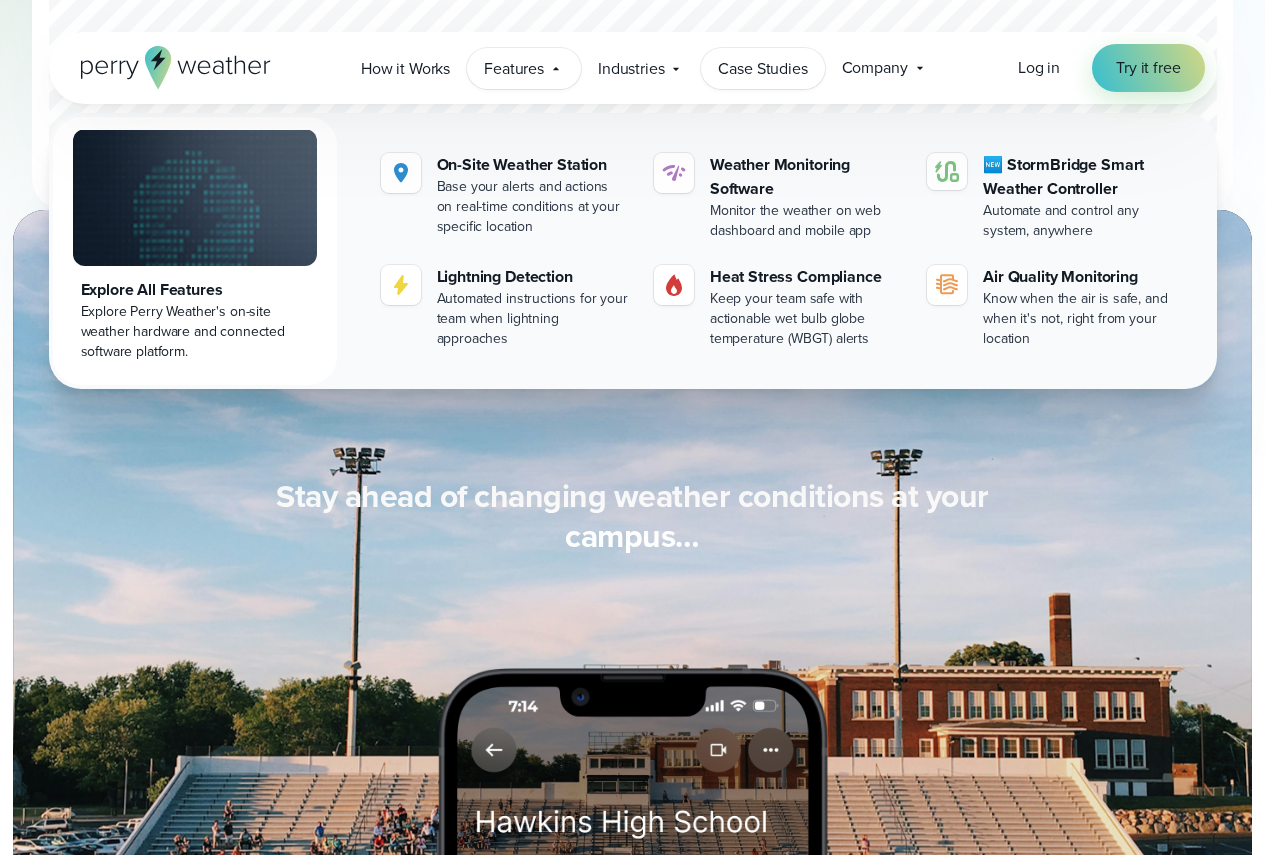 click on "Case Studies" at bounding box center (762, 69) 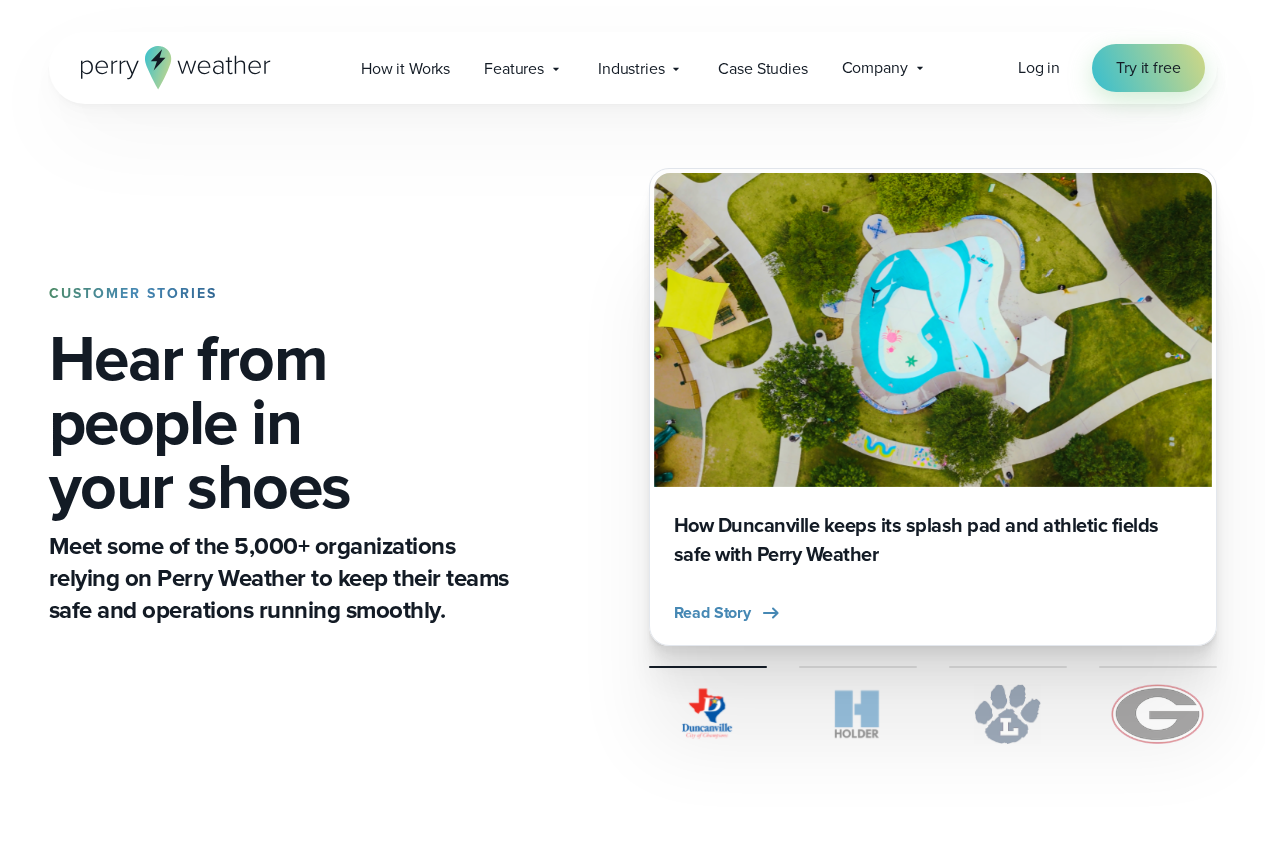 scroll, scrollTop: 0, scrollLeft: 0, axis: both 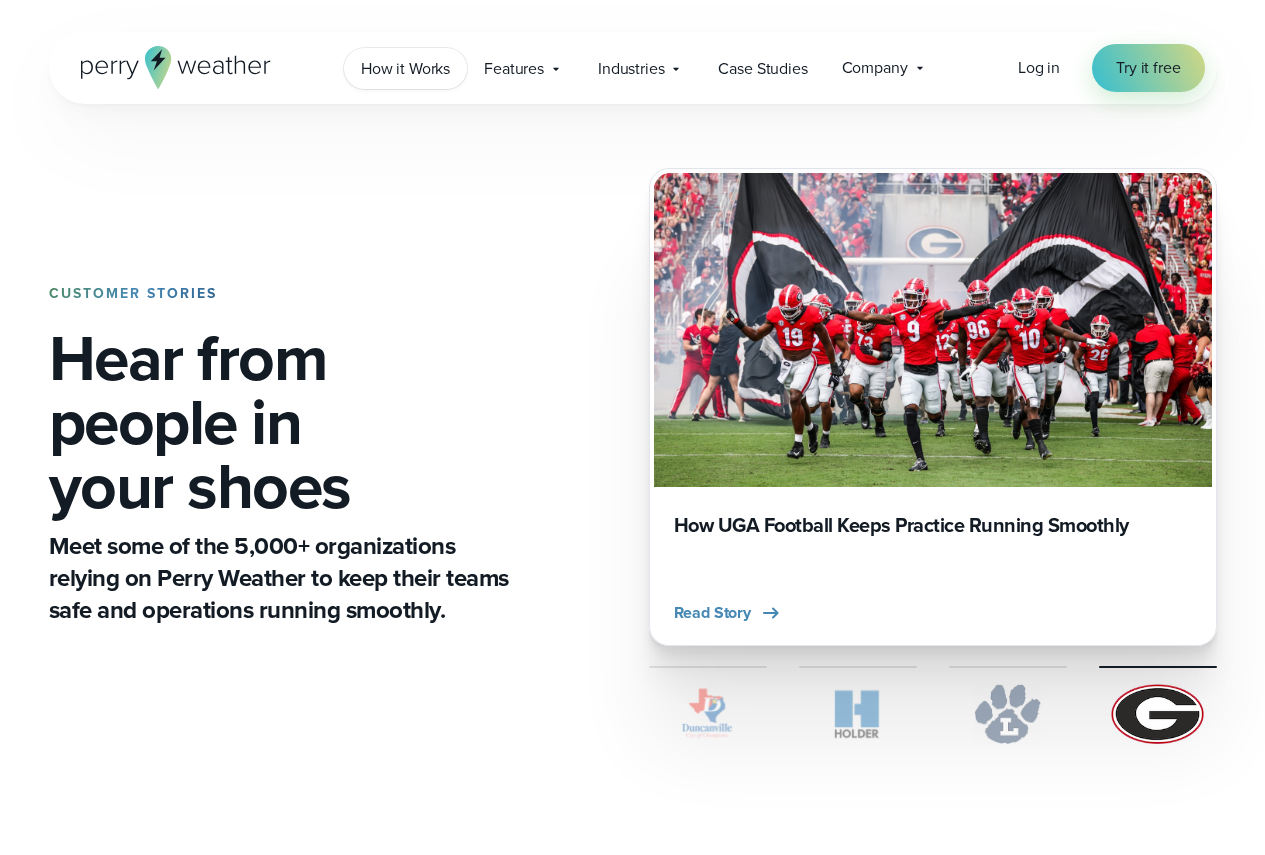 click on "How it Works" at bounding box center (405, 69) 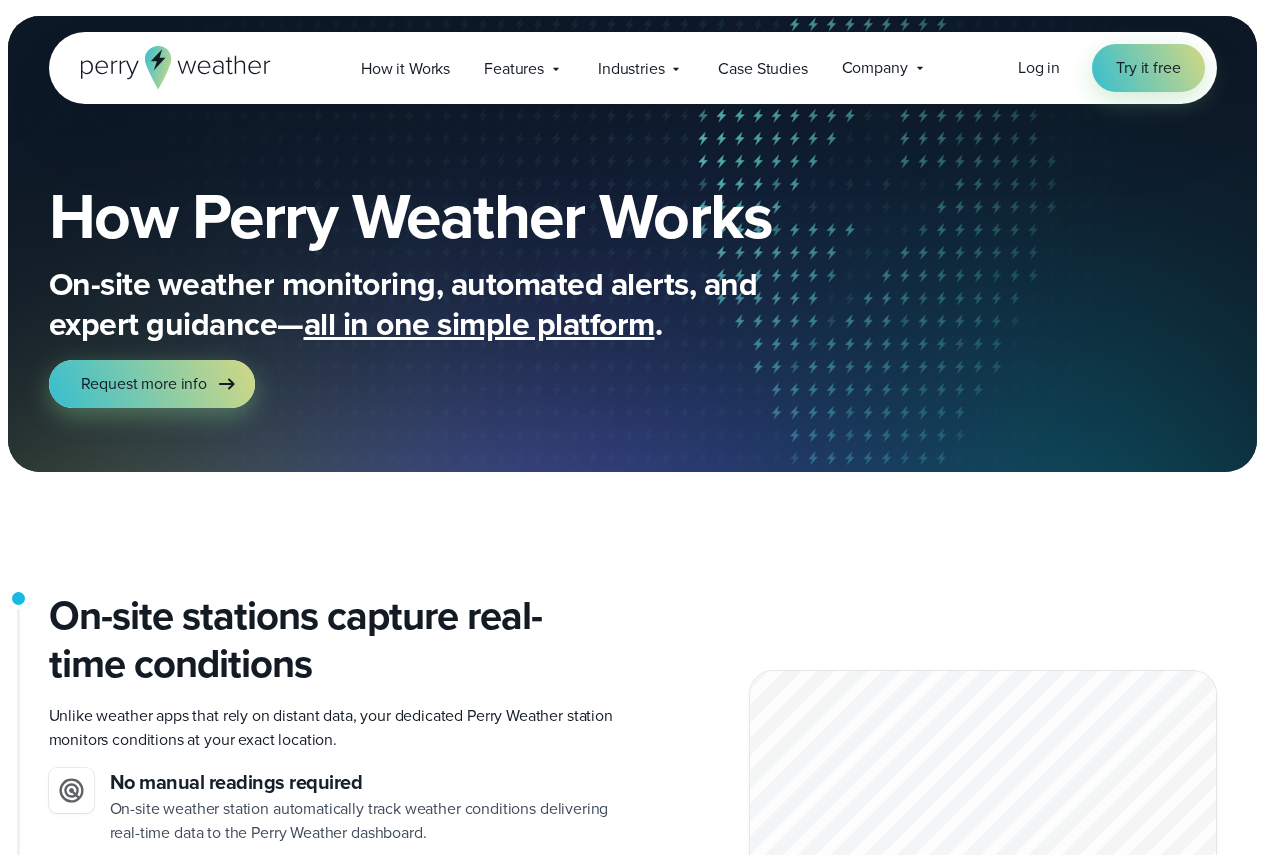 scroll, scrollTop: 0, scrollLeft: 0, axis: both 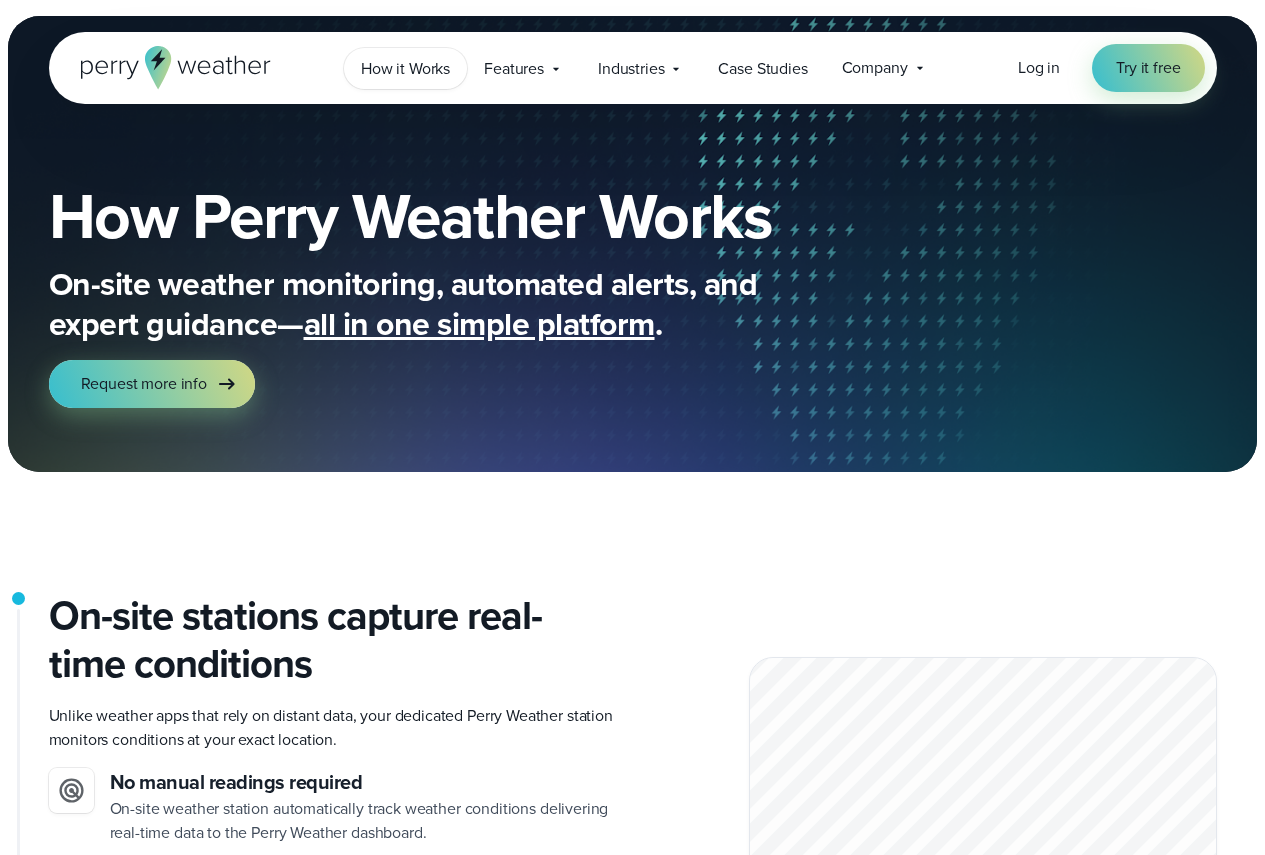 click on "How it Works" at bounding box center (405, 69) 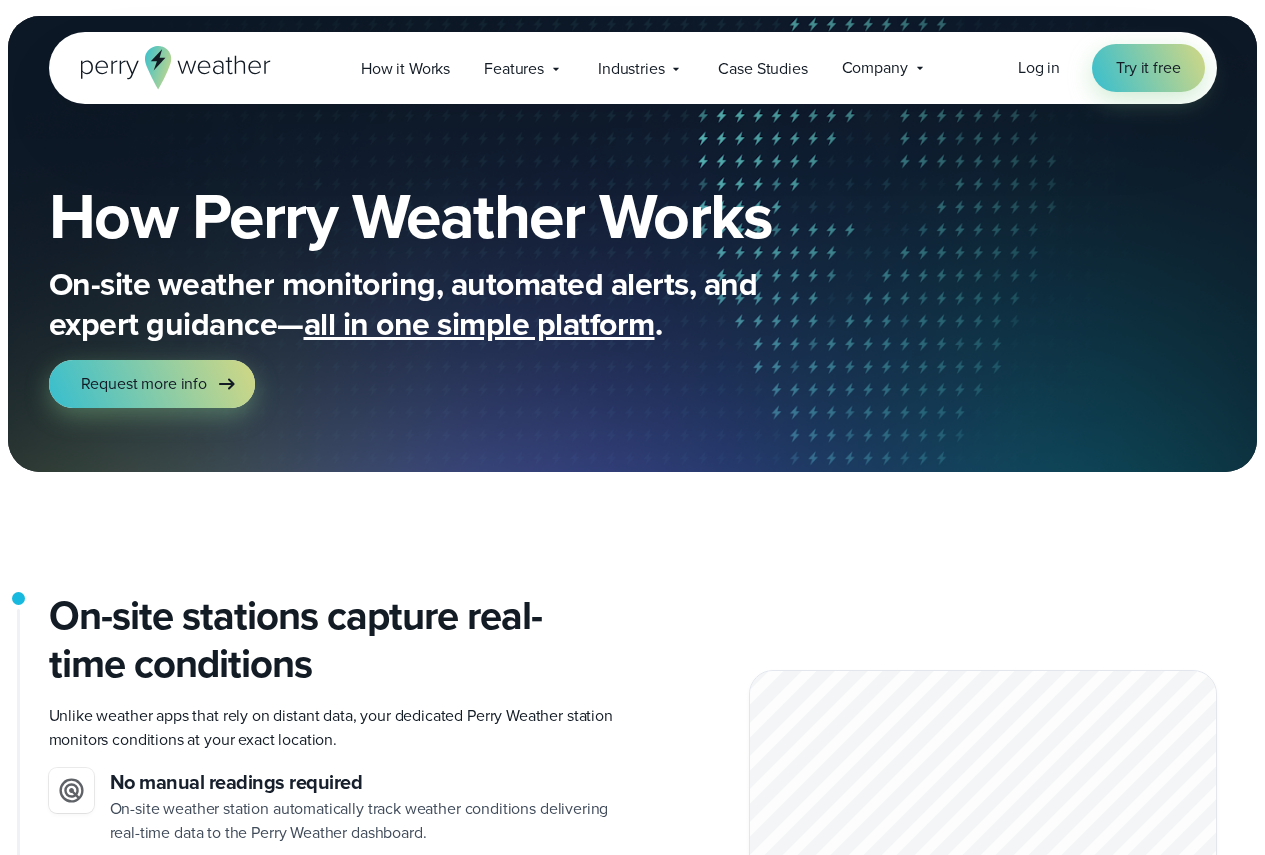 scroll, scrollTop: 0, scrollLeft: 0, axis: both 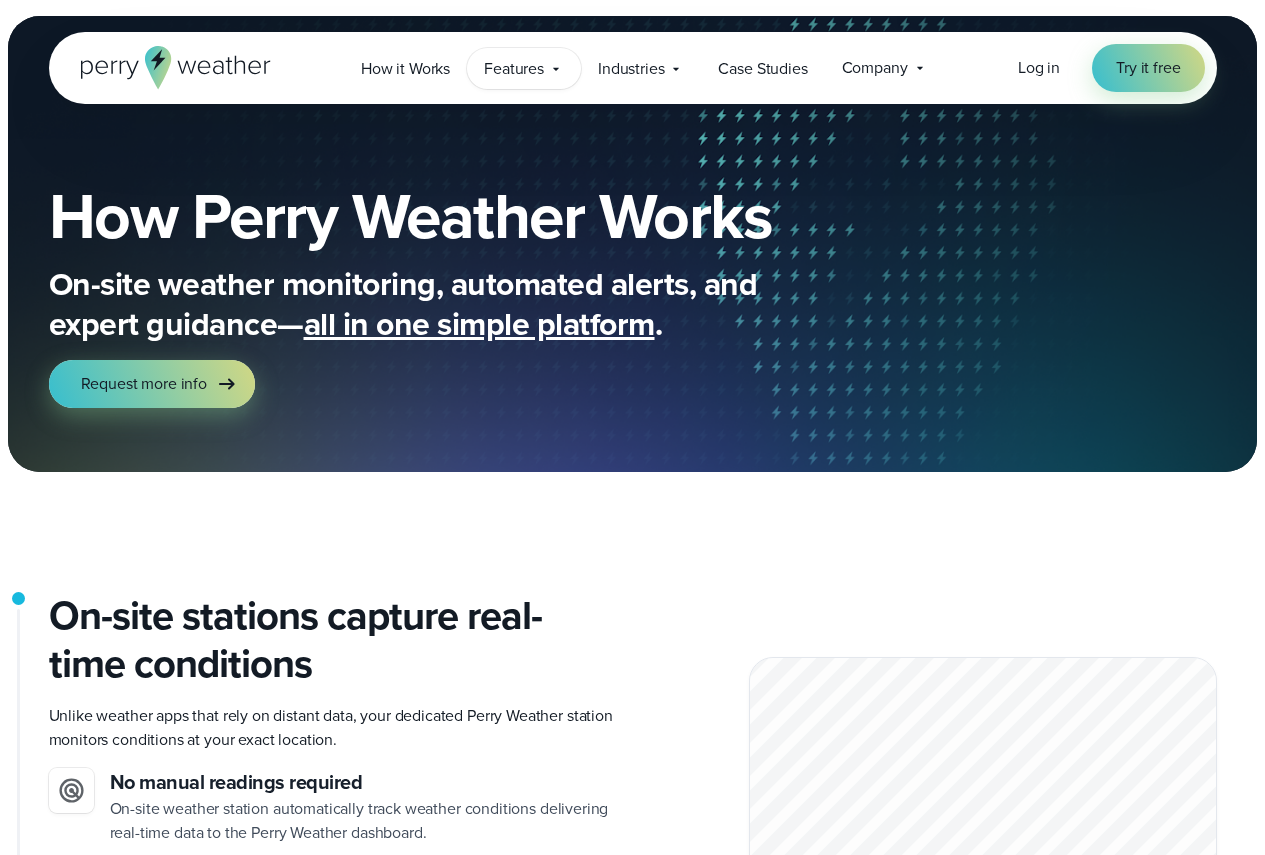click on "Features" at bounding box center (514, 69) 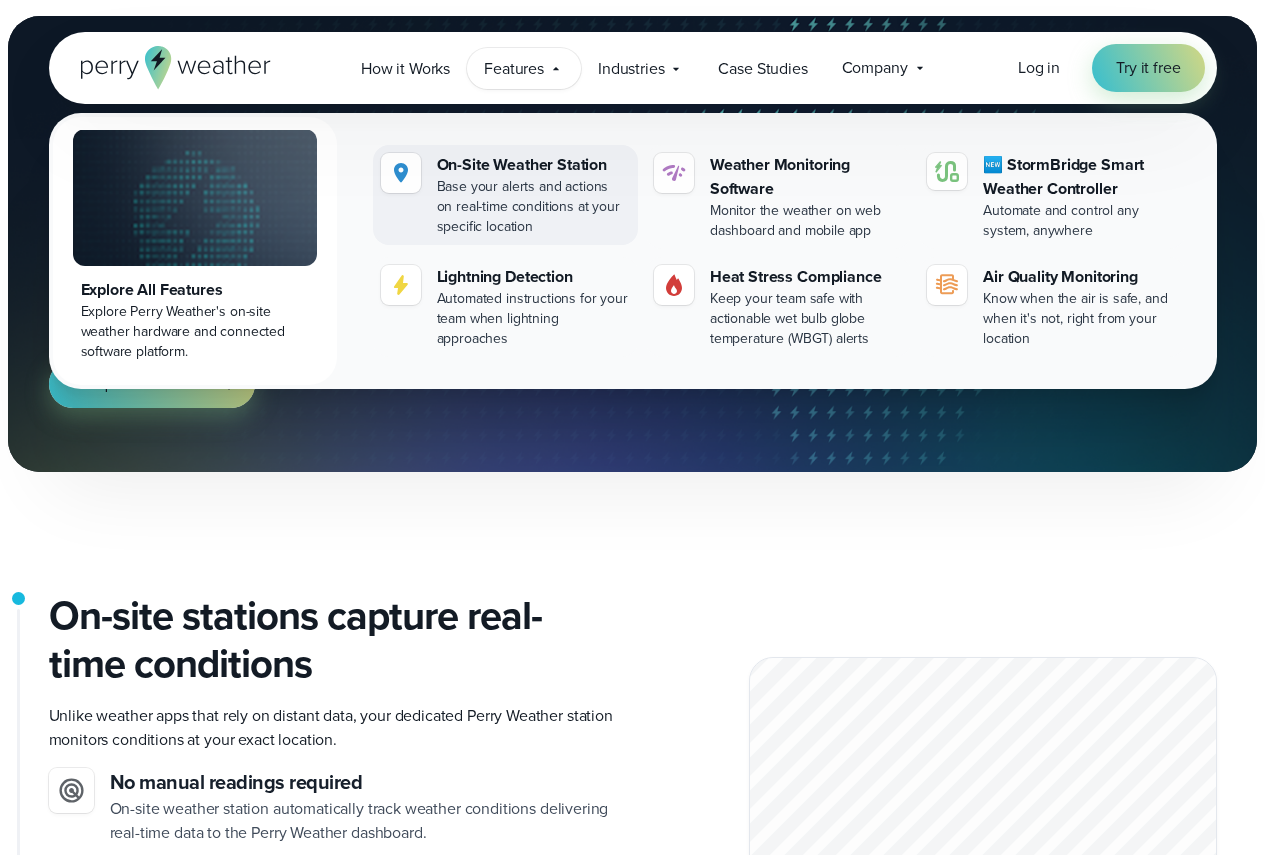 click on "On-Site Weather Station" at bounding box center (533, 165) 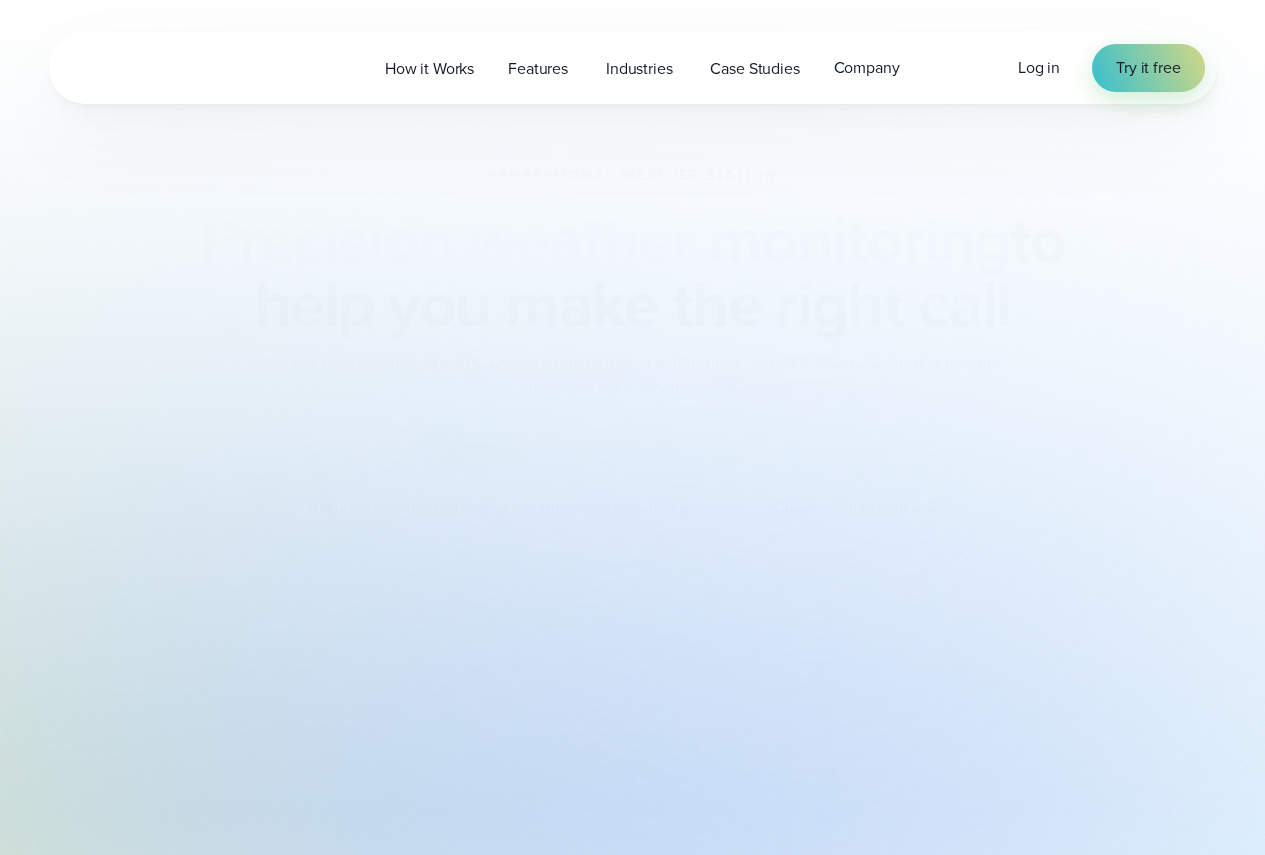 scroll, scrollTop: 0, scrollLeft: 0, axis: both 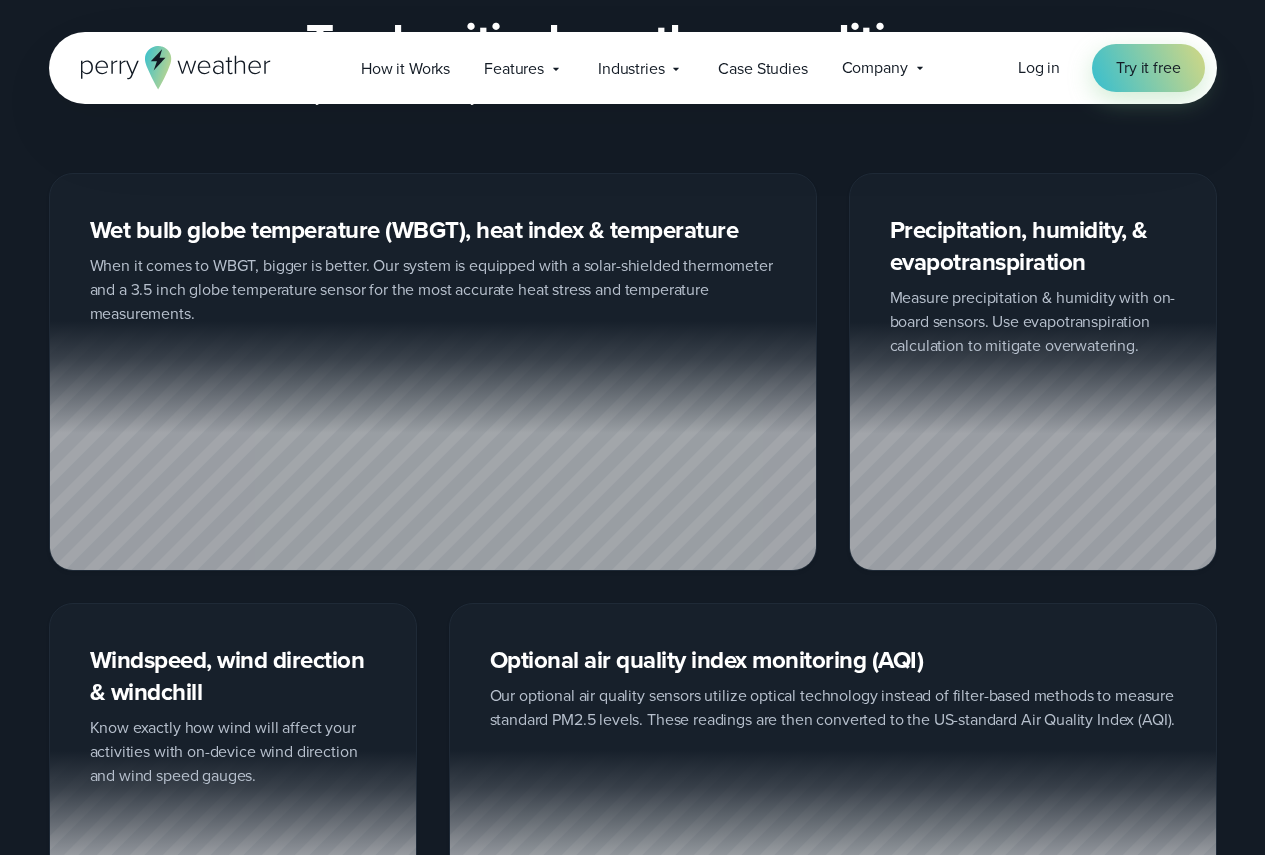 click on "Wet bulb globe temperature (WBGT), heat index & temperature
When it comes to WBGT, bigger is better. Our system is equipped with a solar-shielded thermometer and a 3.5 inch globe temperature sensor for the most accurate heat stress and temperature measurements." at bounding box center [433, 371] 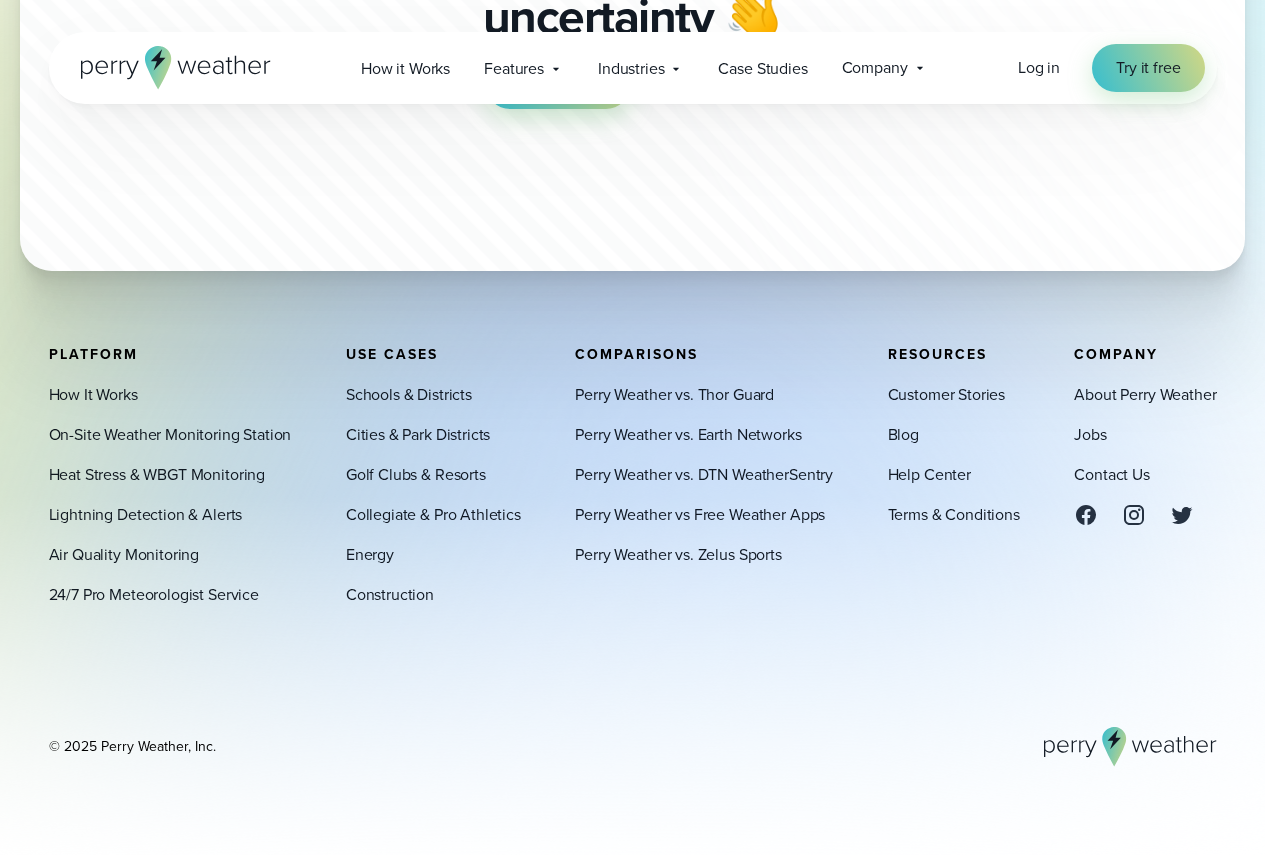 scroll, scrollTop: 6230, scrollLeft: 0, axis: vertical 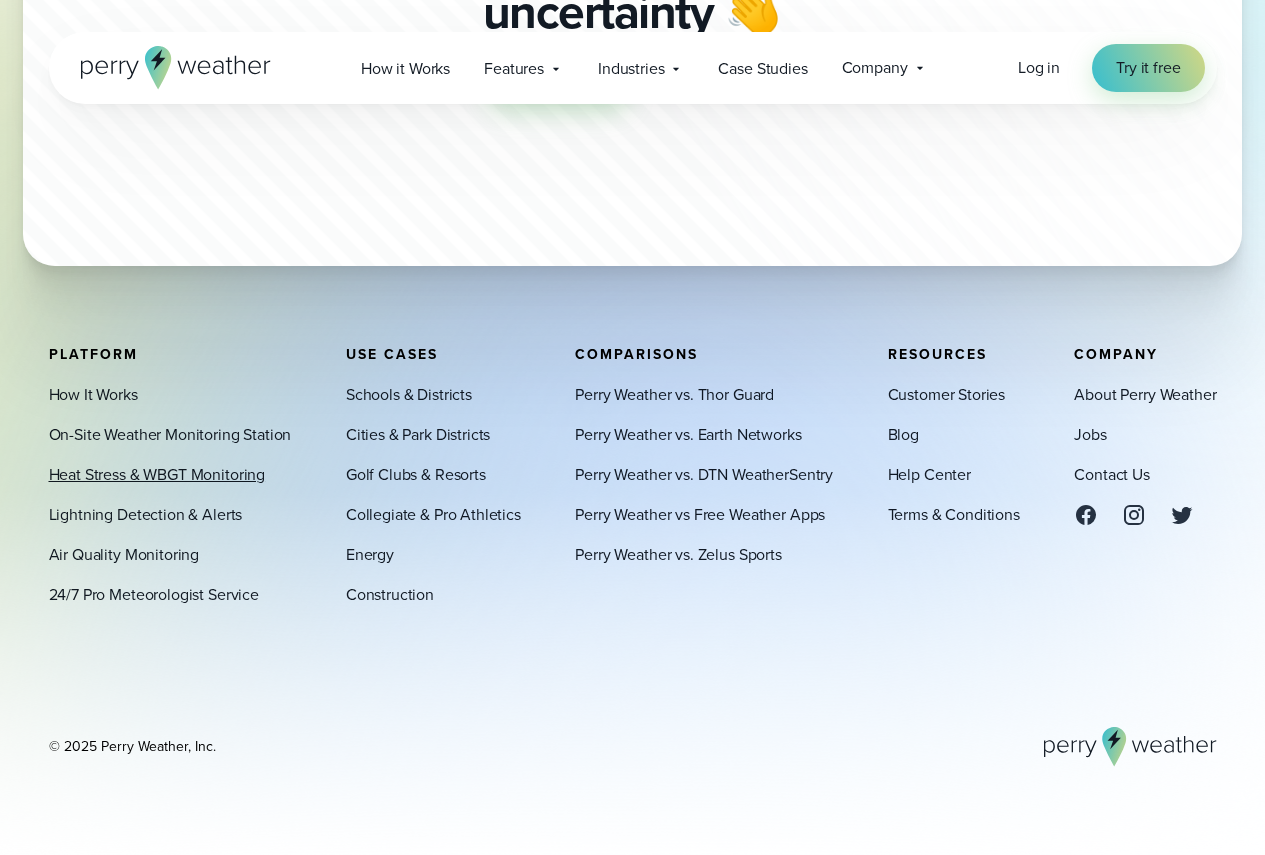 click on "Heat Stress & WBGT Monitoring" at bounding box center [157, 475] 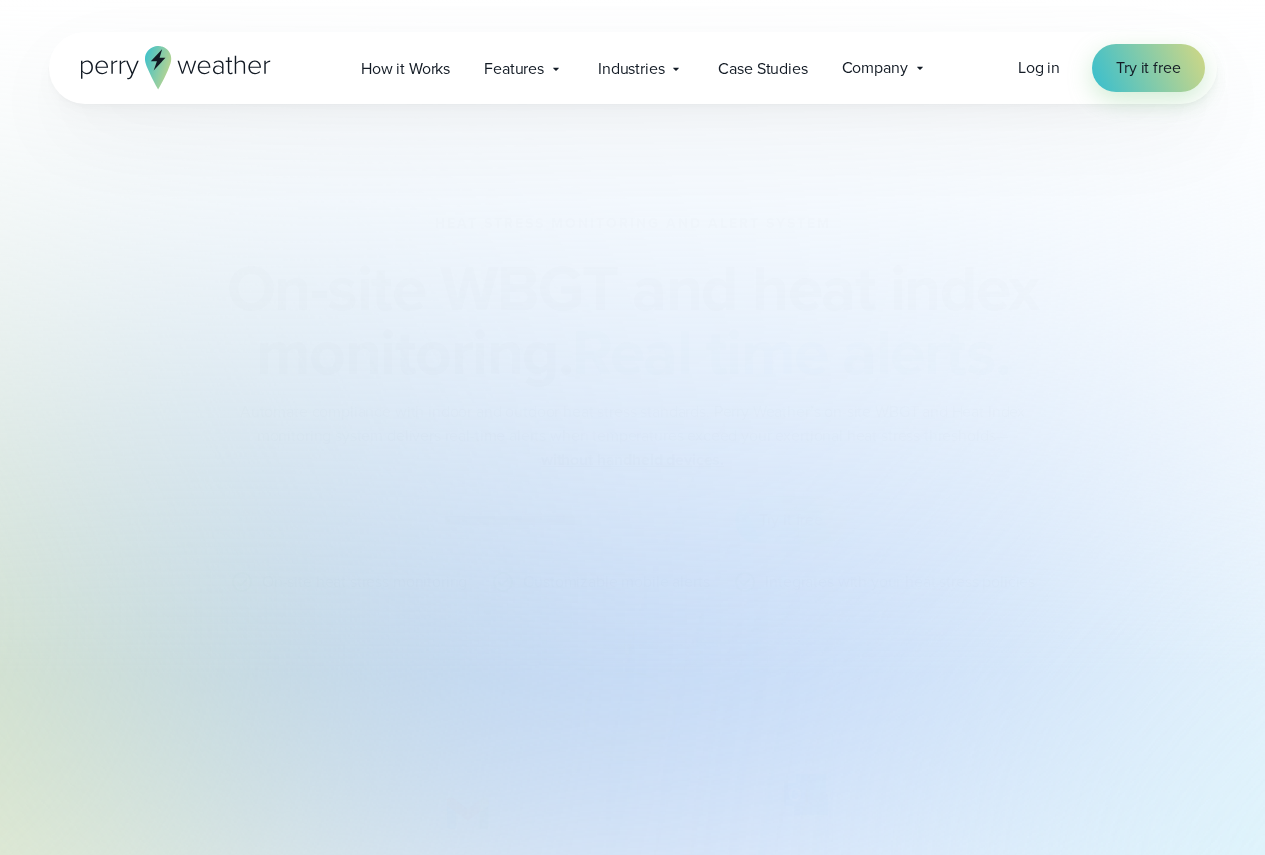 scroll, scrollTop: 0, scrollLeft: 0, axis: both 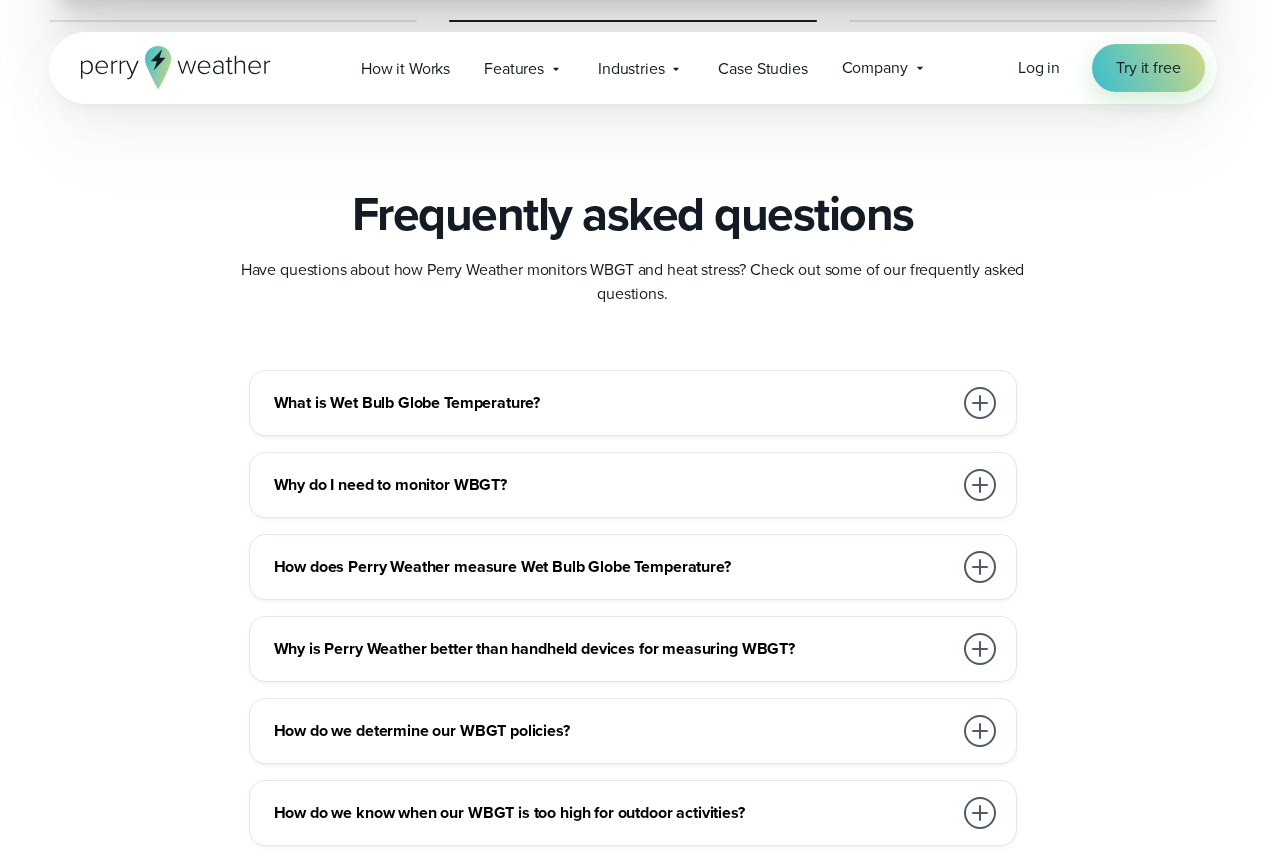 click at bounding box center [980, 403] 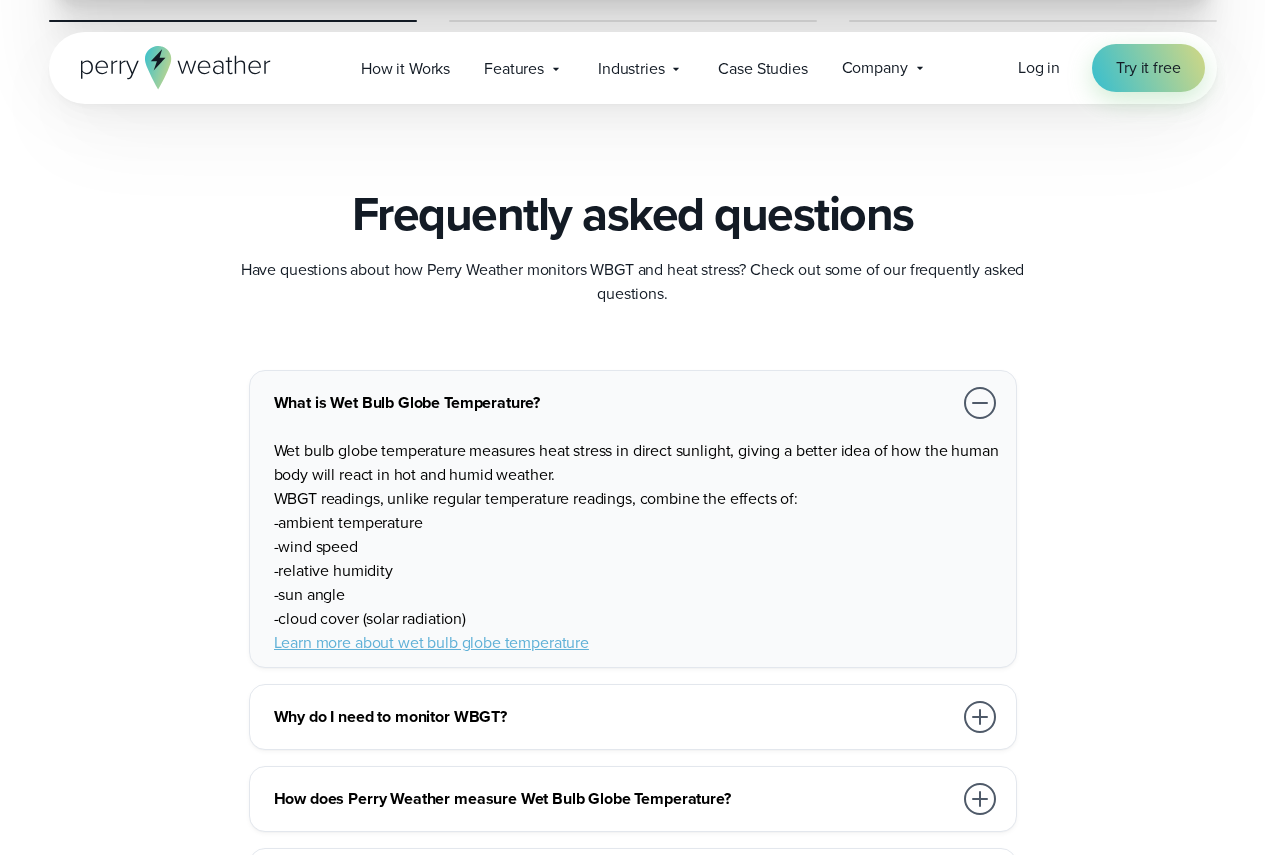 click on "Learn more about wet bulb globe temperature" at bounding box center (431, 642) 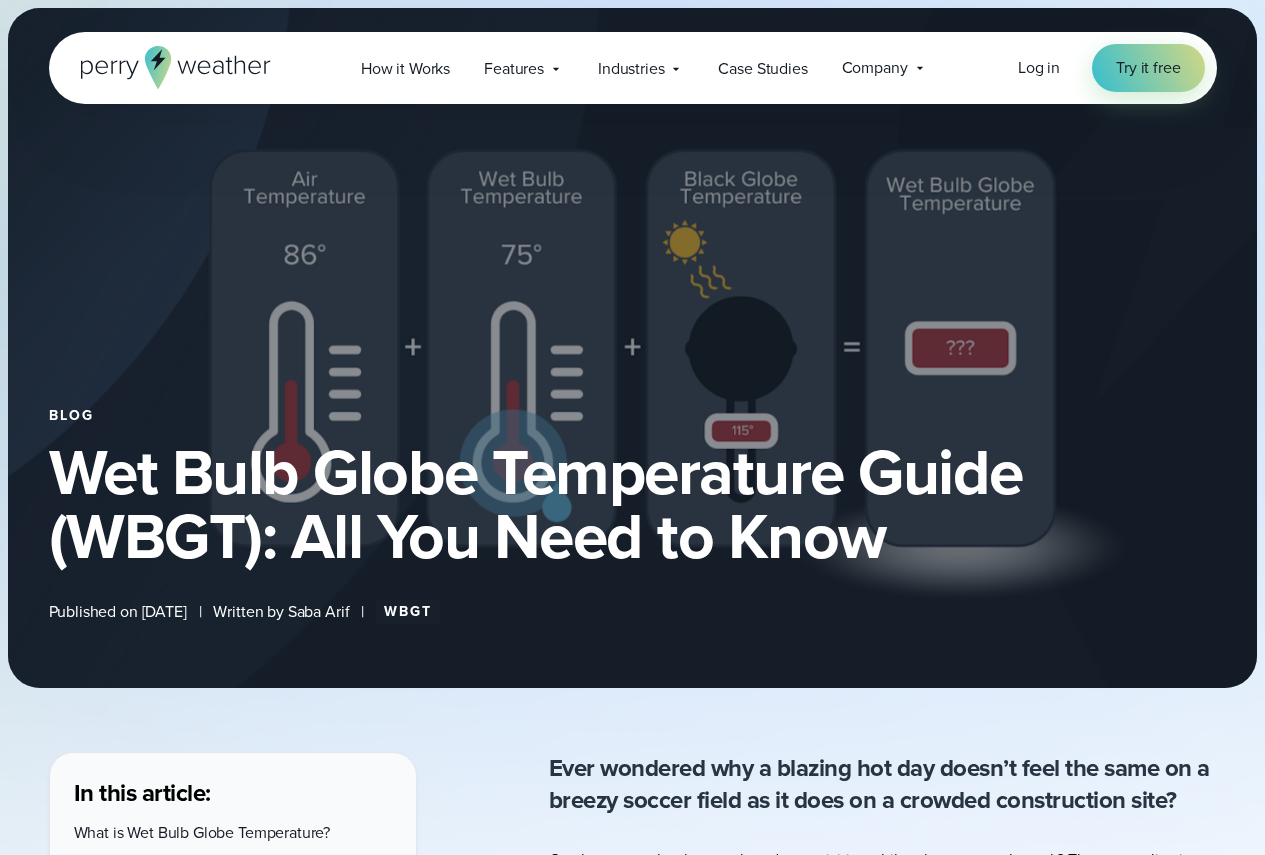 select on "***" 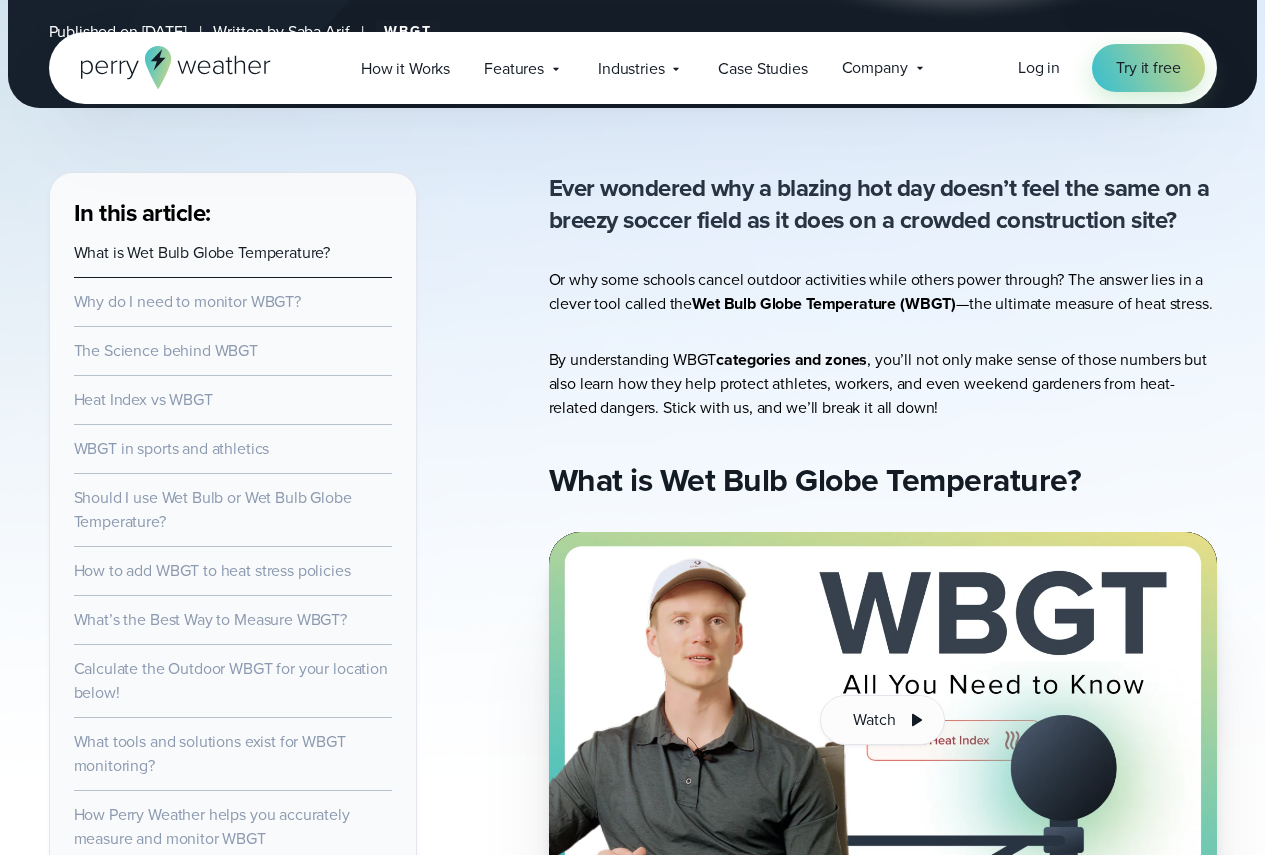 scroll, scrollTop: 600, scrollLeft: 0, axis: vertical 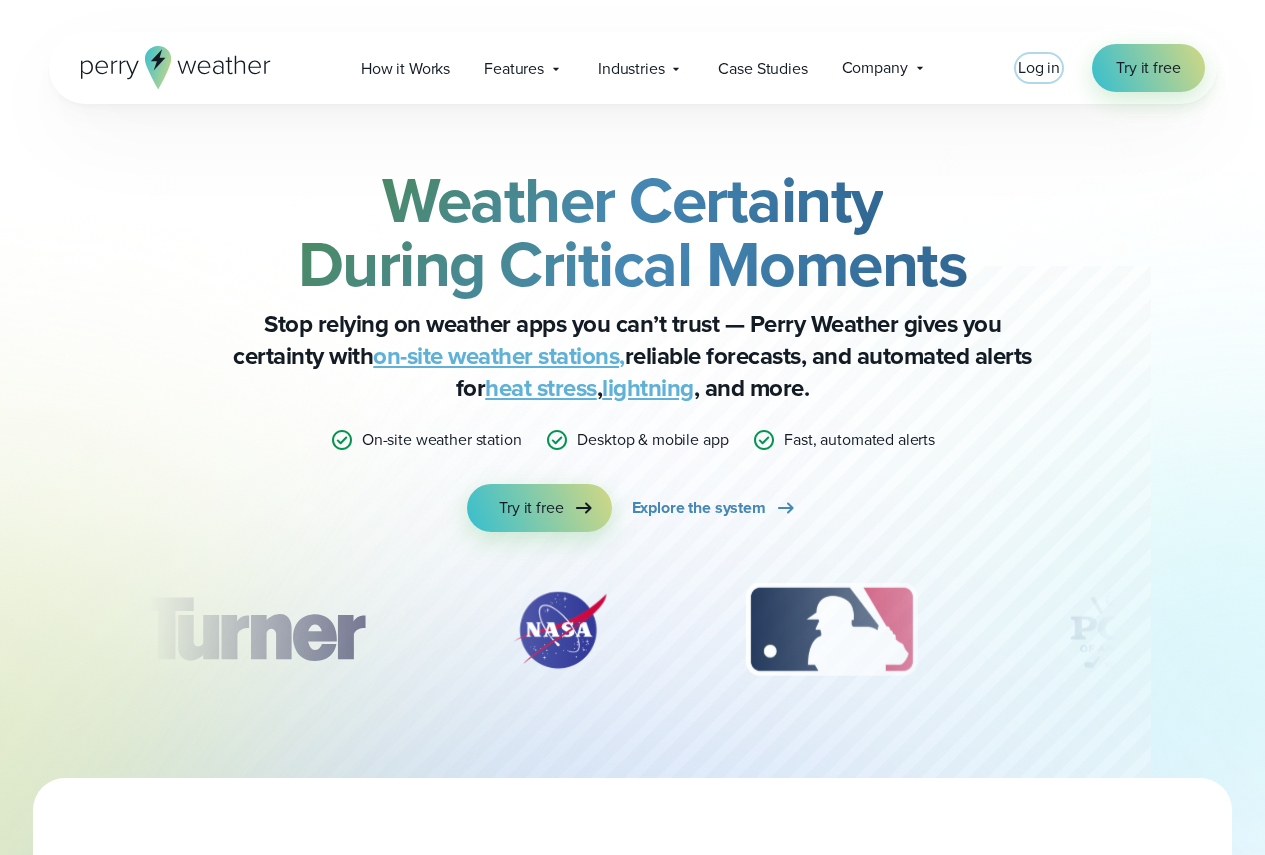 click on "Log in" at bounding box center [1039, 67] 